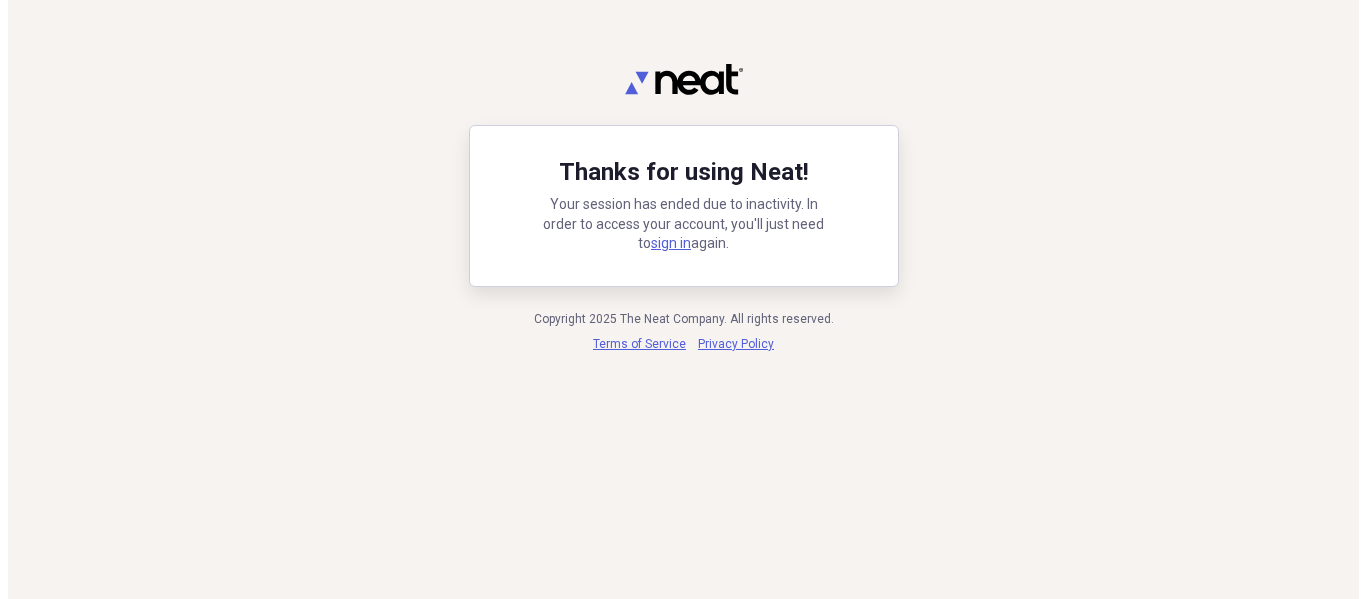 scroll, scrollTop: 0, scrollLeft: 0, axis: both 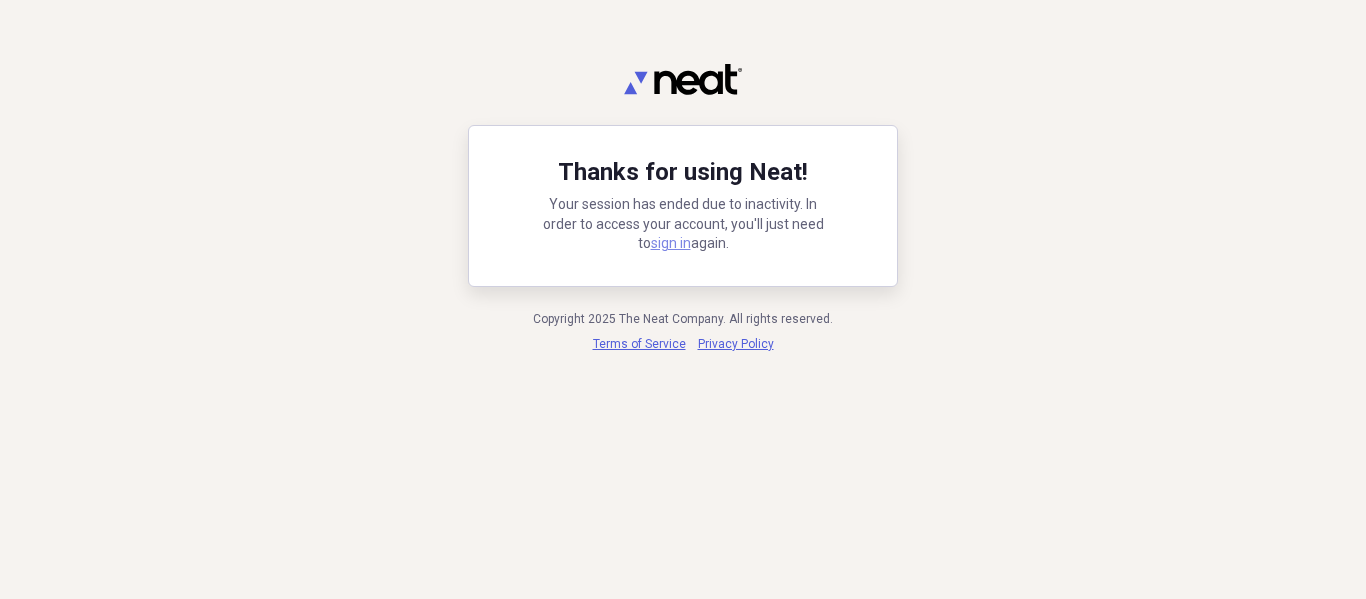 click on "sign in" at bounding box center [671, 243] 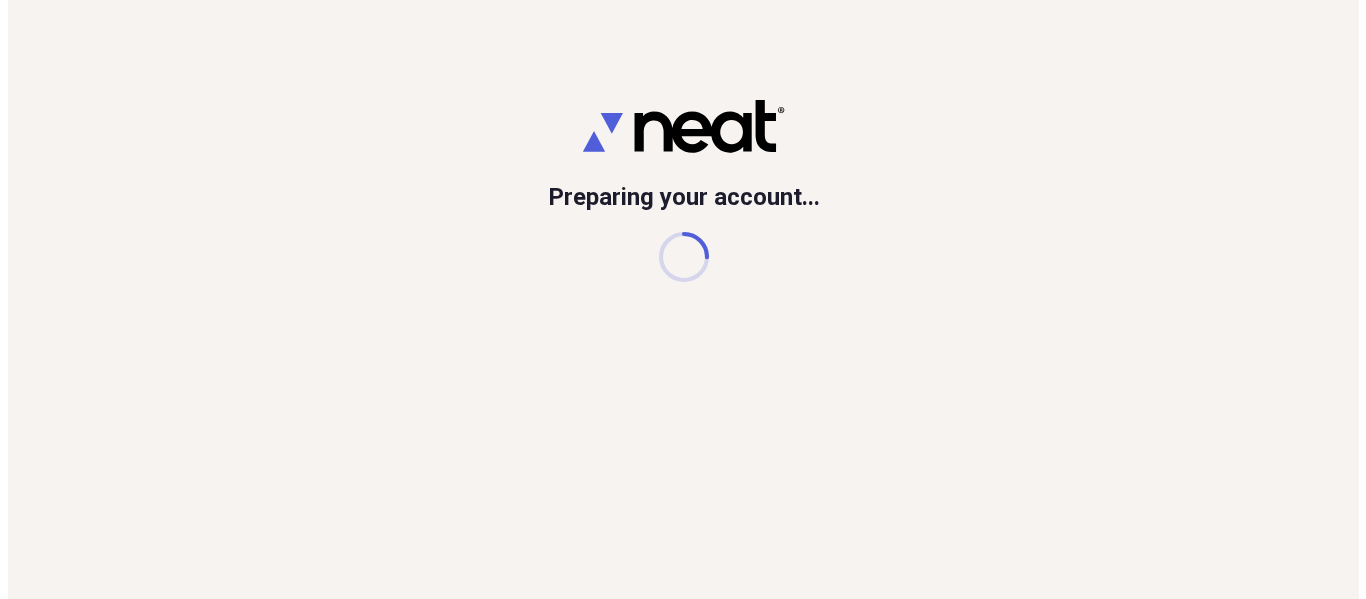 scroll, scrollTop: 0, scrollLeft: 0, axis: both 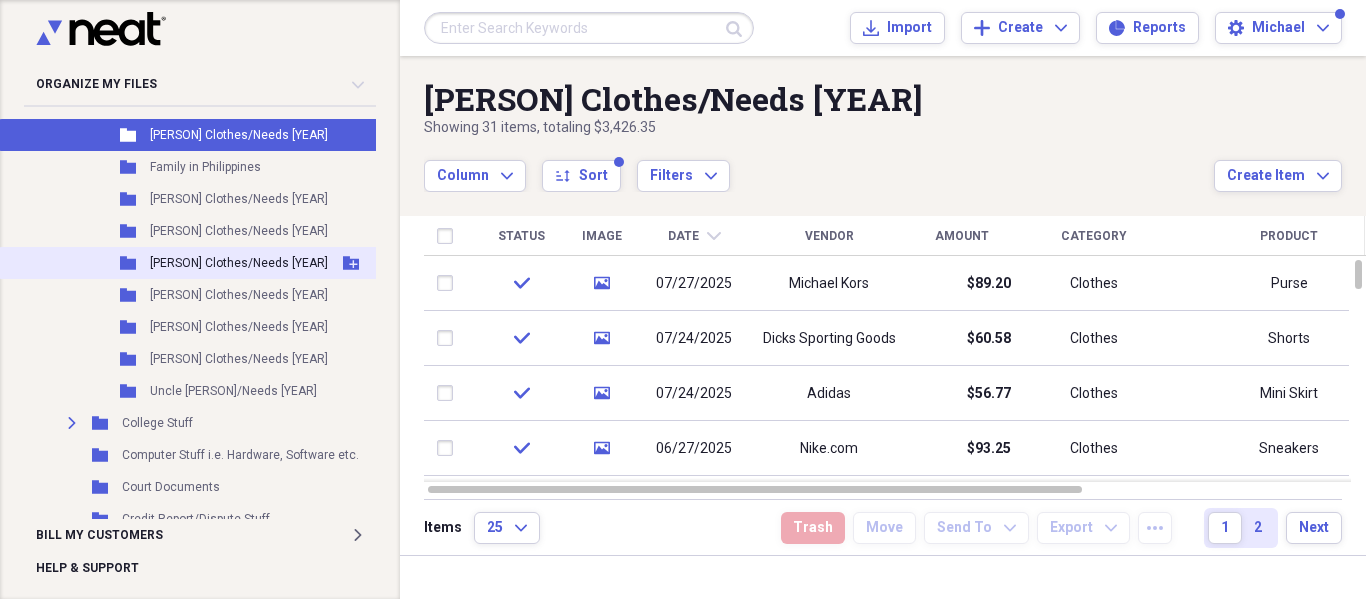 click on "[PERSON] Clothes/Needs [YEAR]" at bounding box center [239, 263] 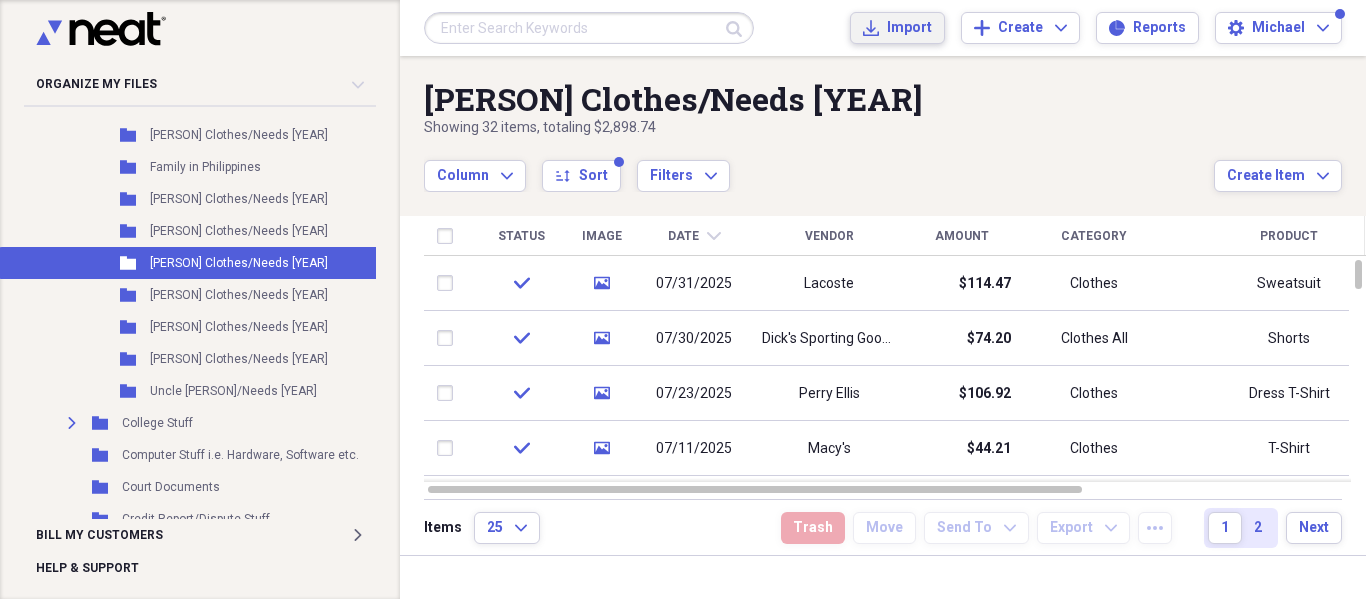 click on "Import" at bounding box center (909, 28) 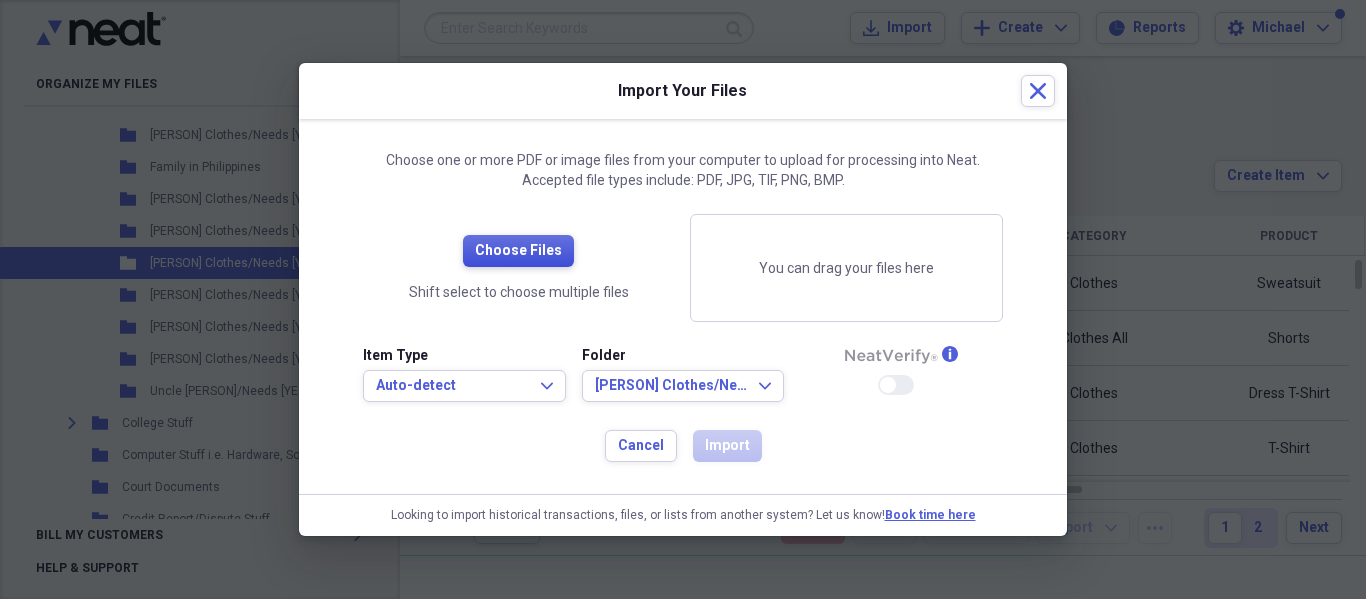 click on "Choose Files" at bounding box center (518, 251) 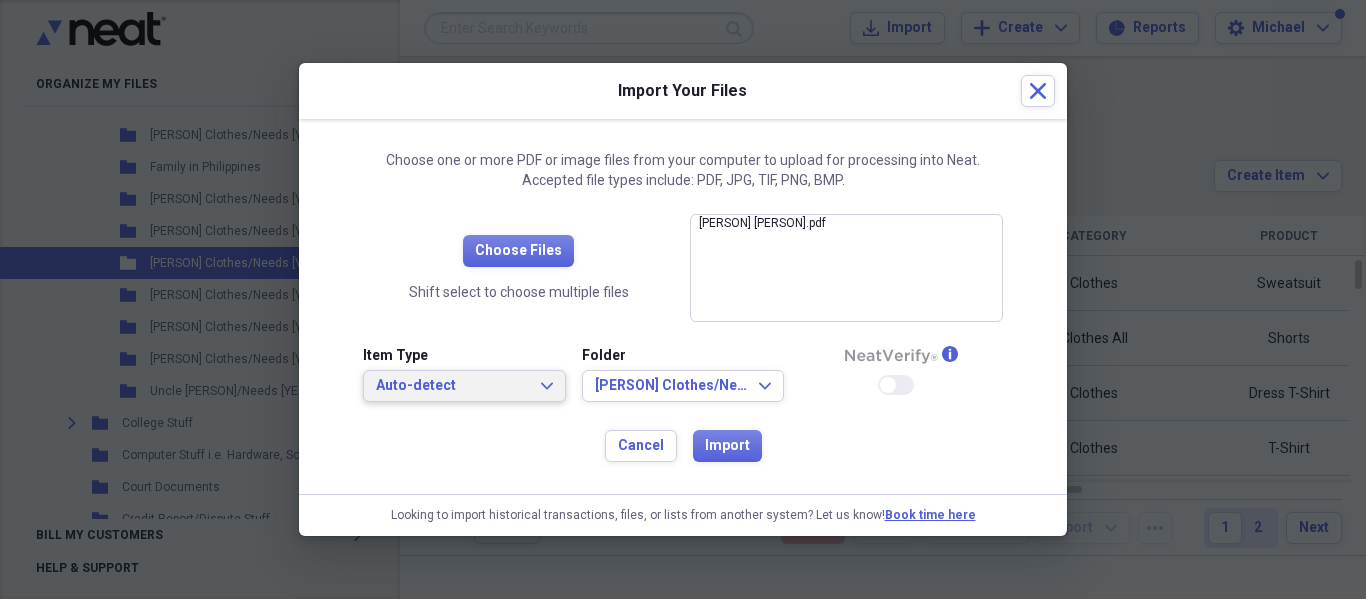 click on "Auto-detect Expand" at bounding box center [464, 386] 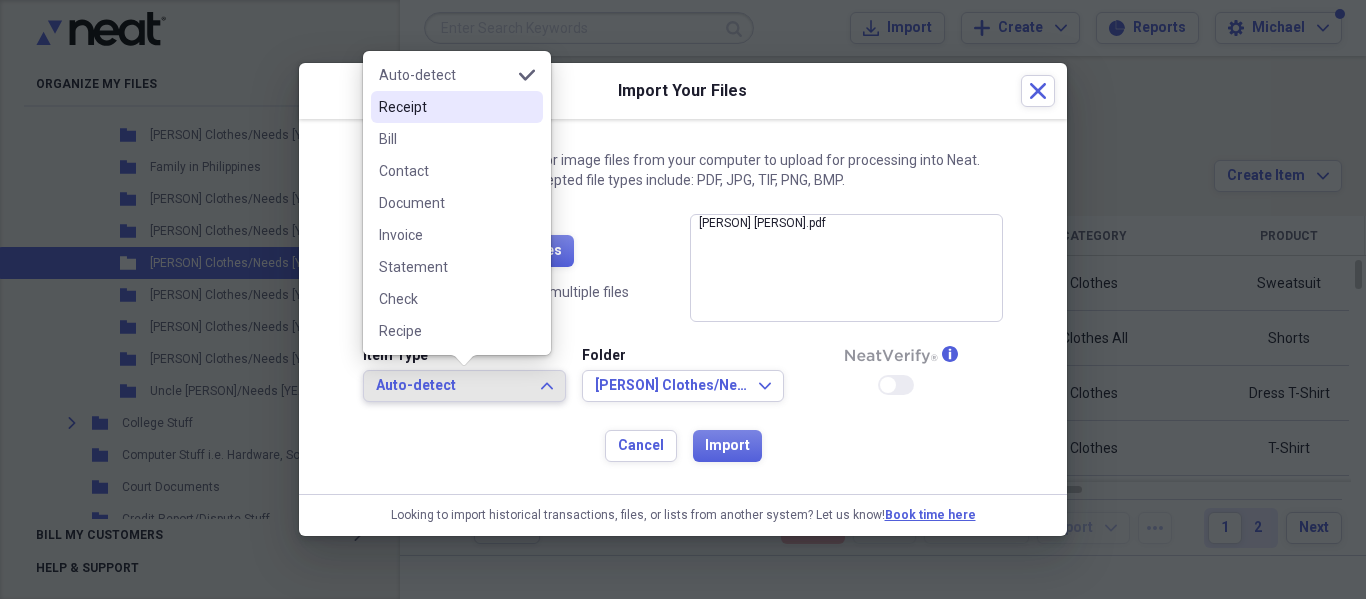 click on "Receipt" at bounding box center (445, 107) 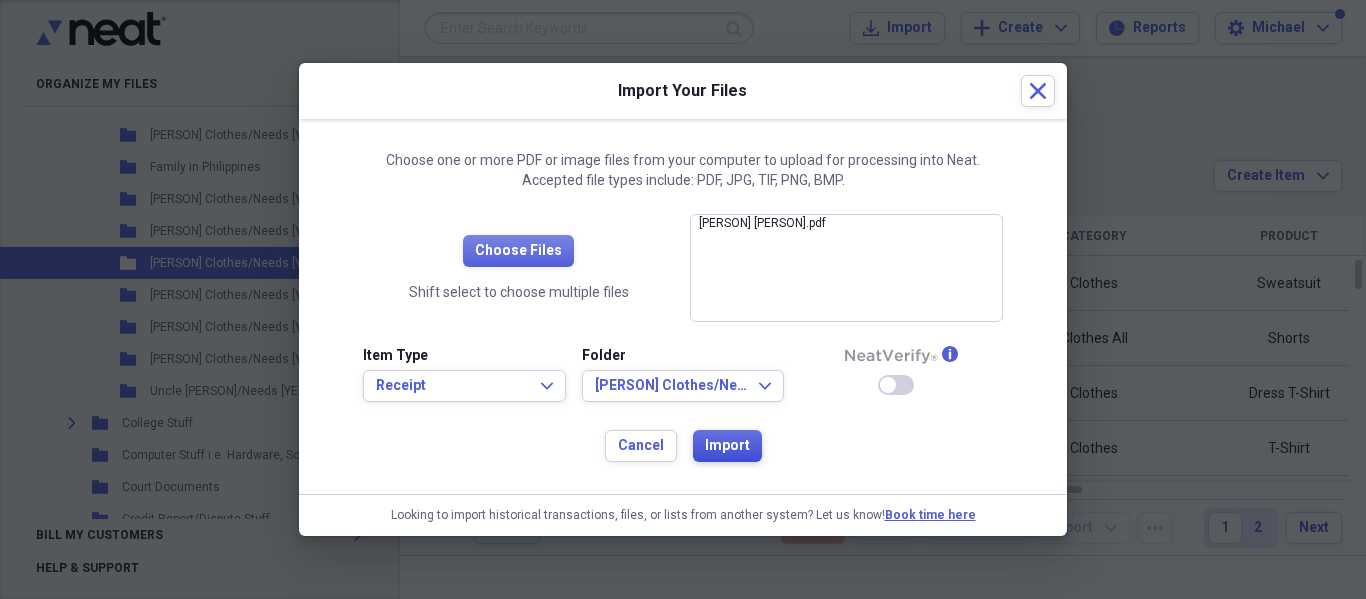 click on "Import" at bounding box center [727, 446] 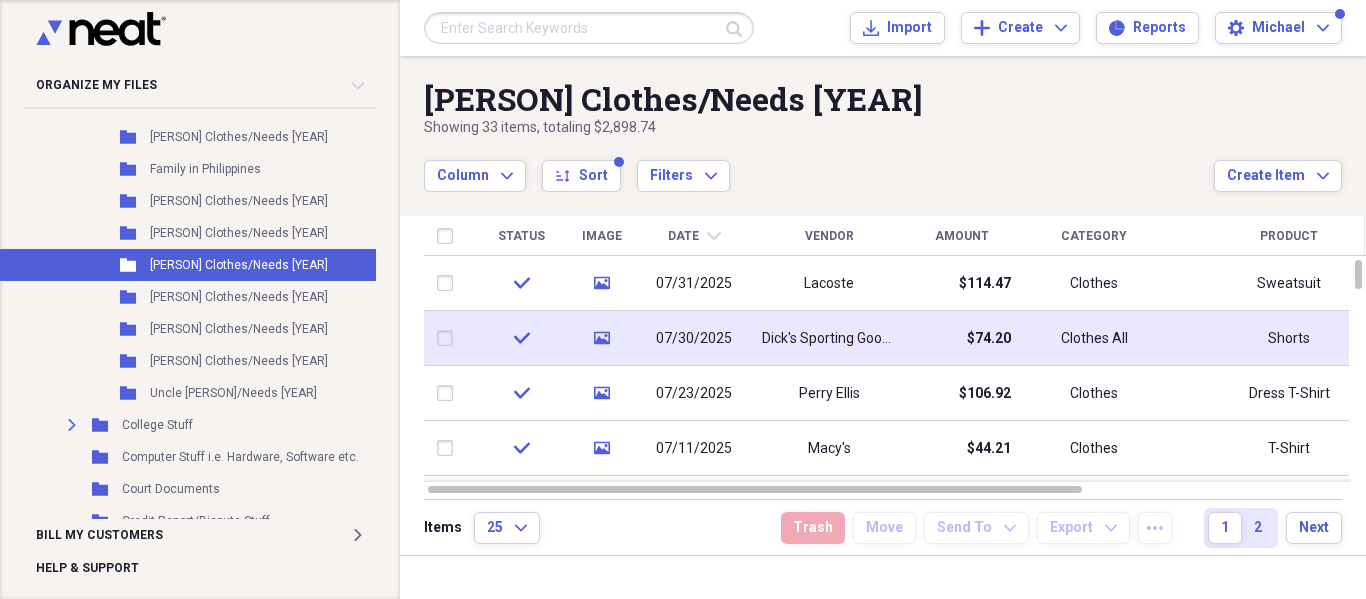 click on "$74.20" at bounding box center [989, 339] 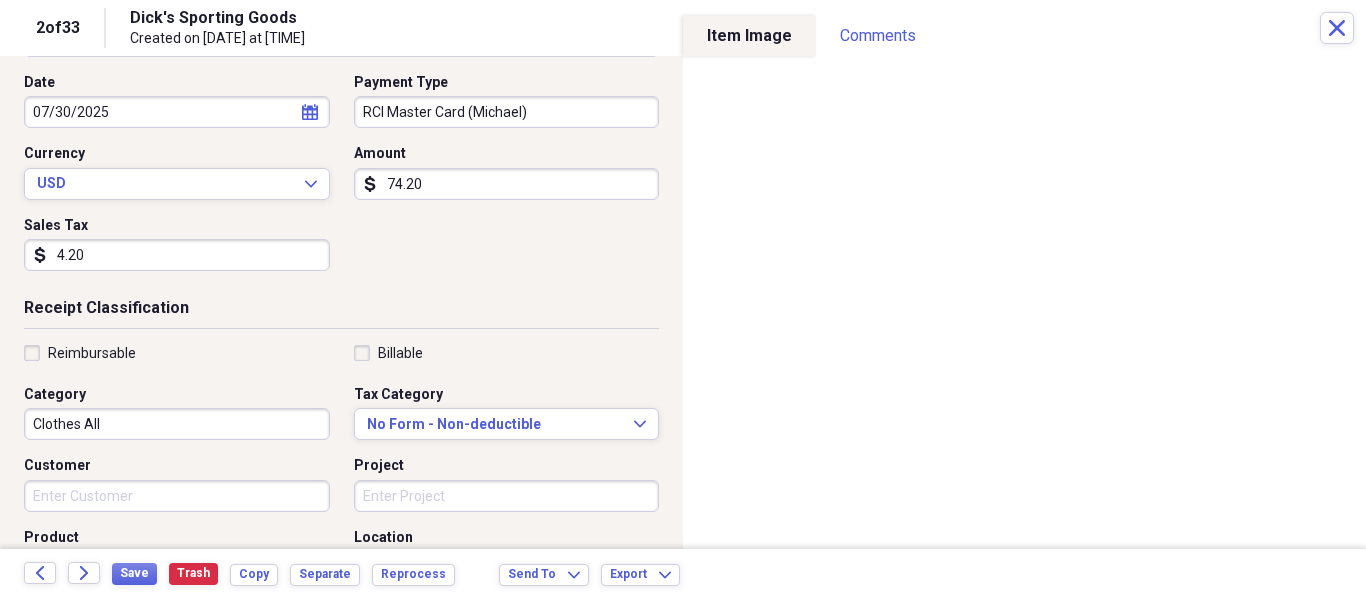 scroll, scrollTop: 300, scrollLeft: 0, axis: vertical 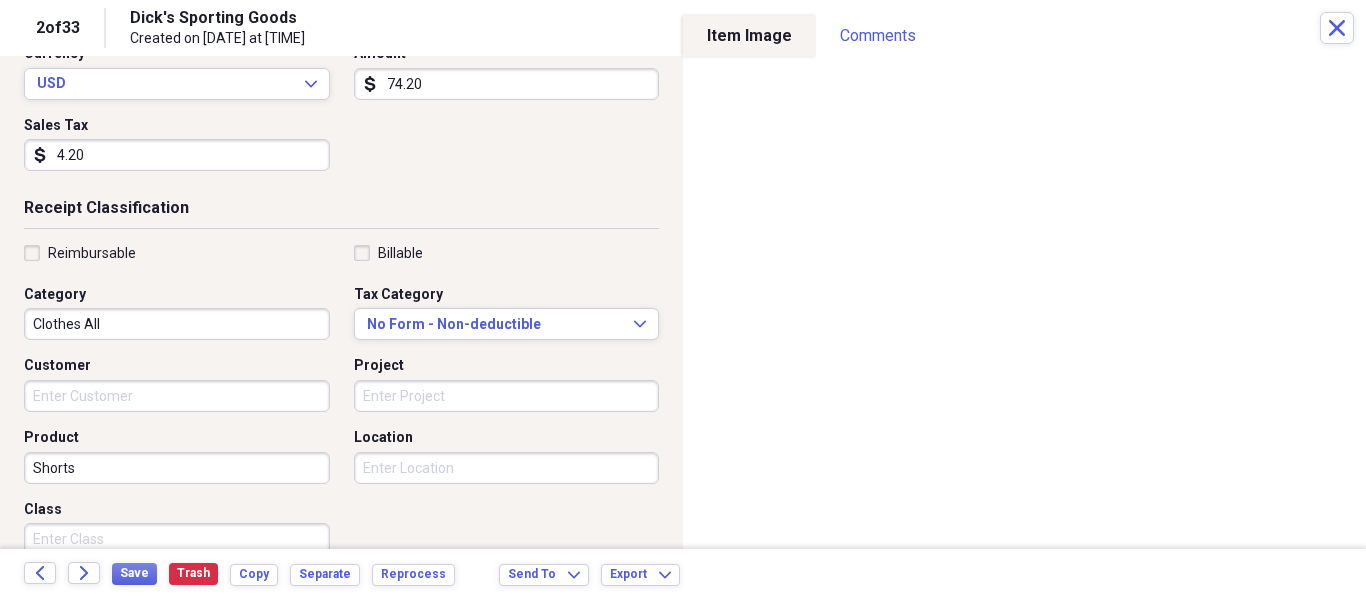 click on "Clothes All" at bounding box center [177, 324] 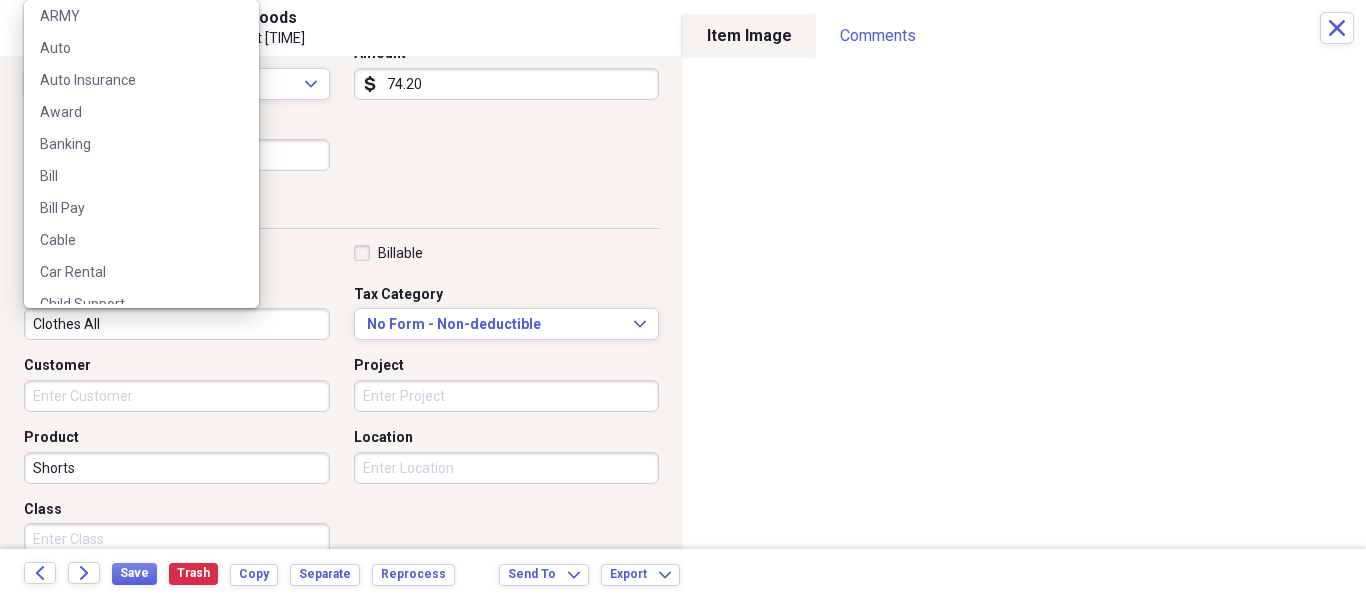 scroll, scrollTop: 300, scrollLeft: 0, axis: vertical 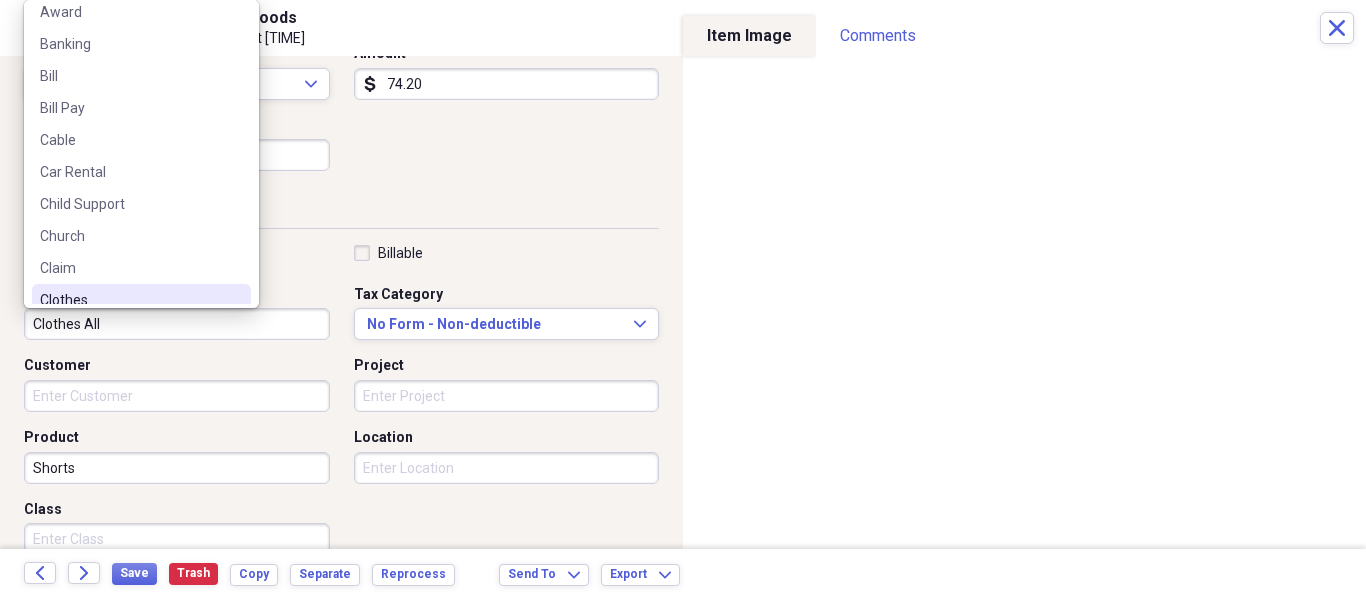 click on "Clothes" at bounding box center (141, 300) 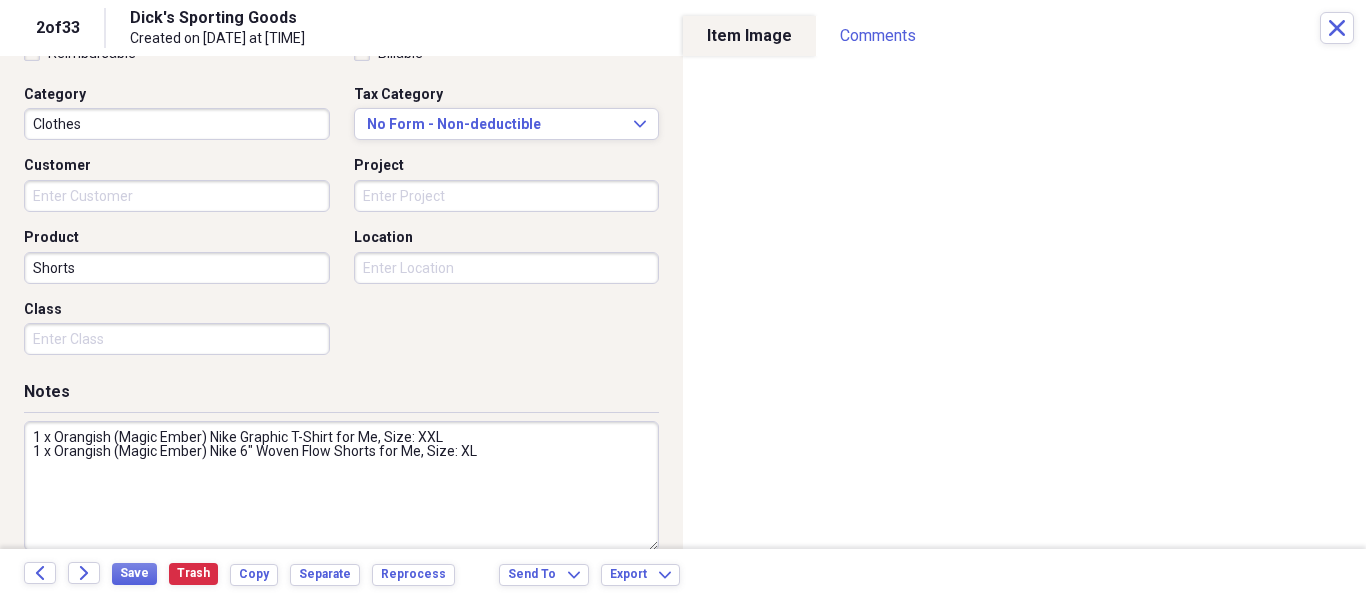 scroll, scrollTop: 528, scrollLeft: 0, axis: vertical 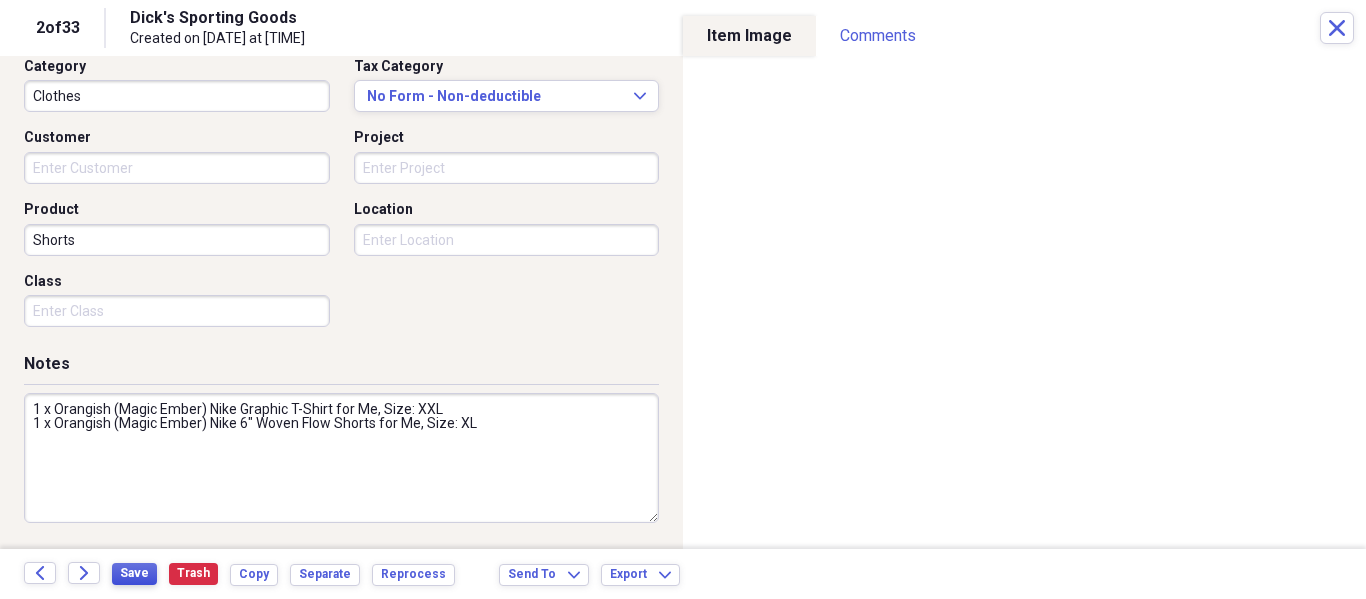 click on "Save" at bounding box center [134, 574] 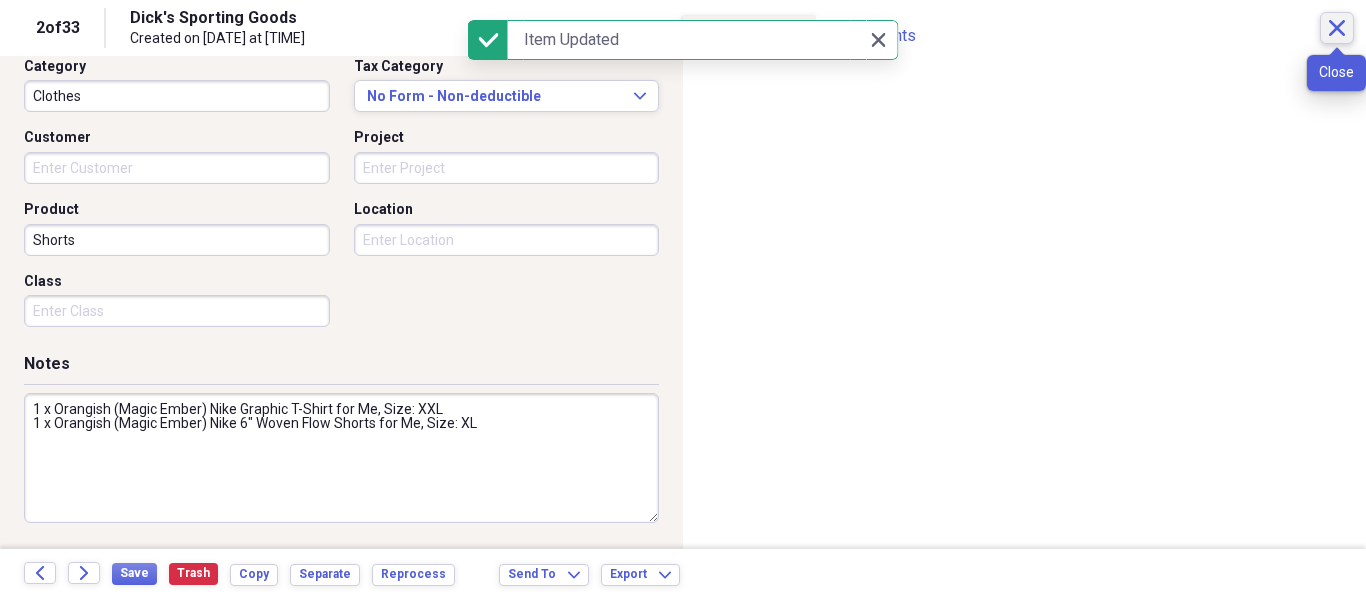 click on "Close" at bounding box center [1337, 28] 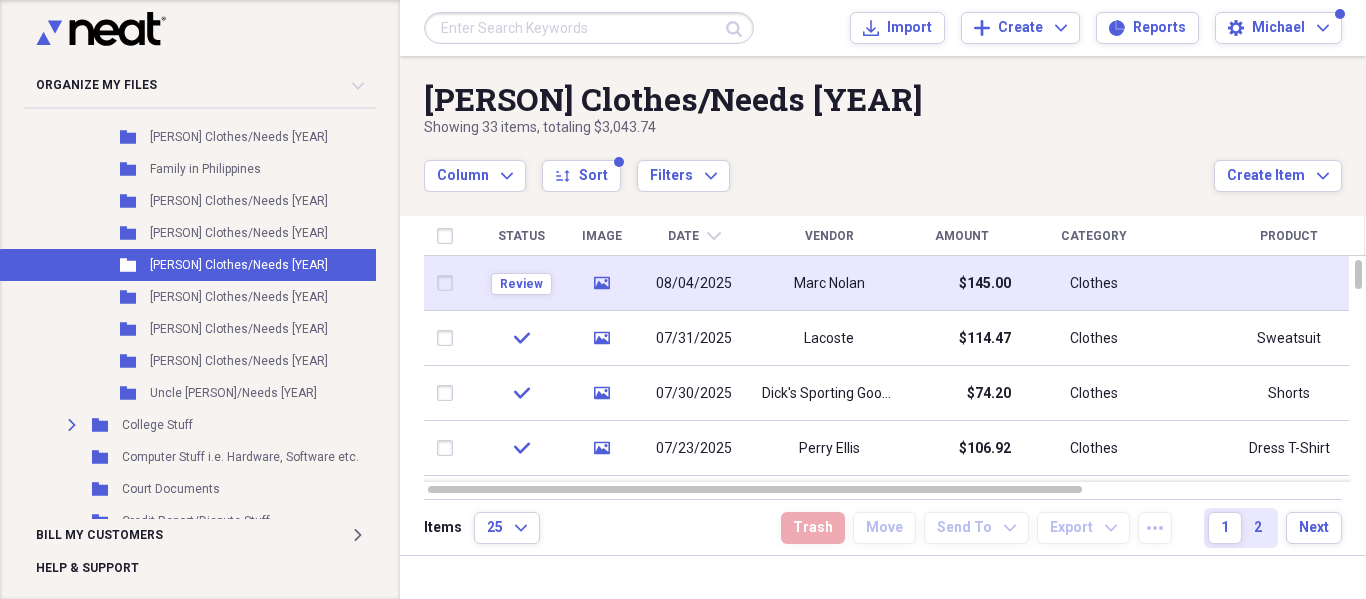click on "Marc Nolan" at bounding box center (829, 283) 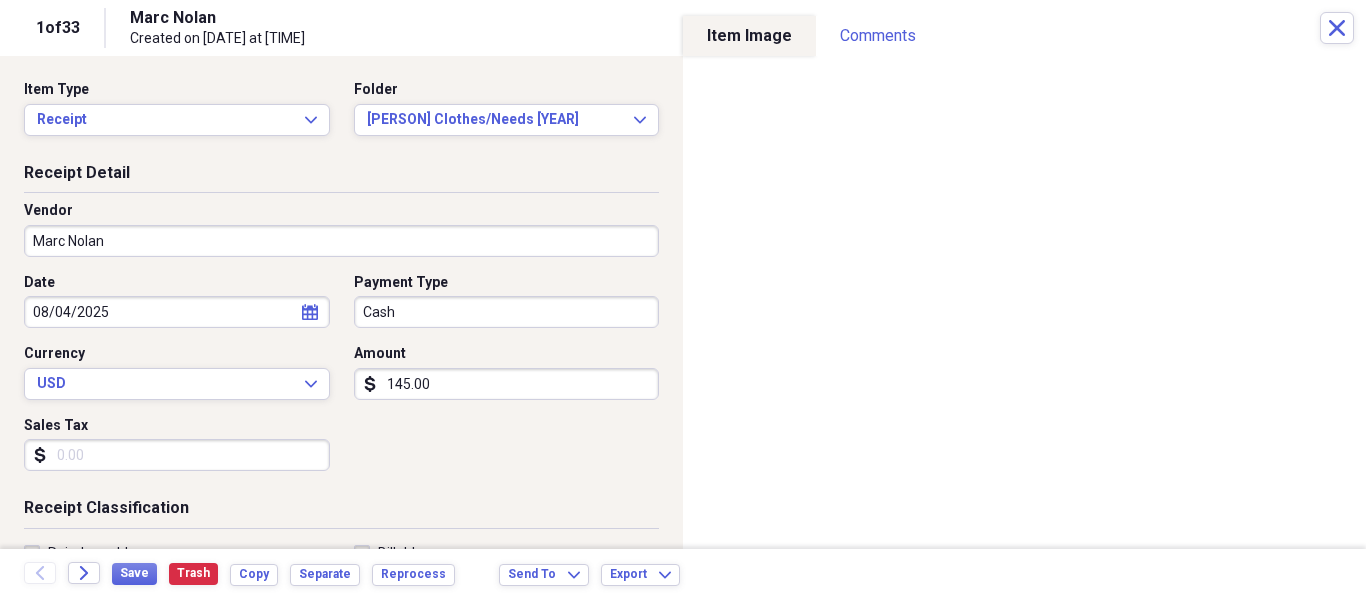 click on "Organize My Files Collapse Unfiled Needs Review Unfiled All Files Unfiled Unfiled Unfiled Saved Reports Collapse My Cabinet [PERSON]'s Cabinet Add Folder Expand Folder Army, Navy, VA, Social Security Add Folder Folder Contacts Add Folder Collapse Open Folder General Add Folder Folder Allany Stuff Add Folder Expand Folder Annual Bills Only Add Folder Expand Folder Auto Add Folder Expand Folder Bank Documents Add Folder Folder Bernard Stuff Add Folder Expand Folder Bills Add Folder Expand Folder Black Mike Stuff Add Folder Expand Folder Christmas Add Folder Expand Folder Church Stuff Add Folder Folder Claims Add Folder Collapse Open Folder Clothes Add Folder Expand Folder Archive Kids Clothes/Needs Add Folder Expand Folder Archive [PERSON] & [PERSON] Clothes/Needs Add Folder Folder [PERSON] Add Folder Folder [PERSON] Clothes/Needs [YEAR] Add Folder Folder Family in Philippines Add Folder Folder Hanz Clothes/Needs [YEAR] Add Folder Folder Melany Clothes/Needs [YEAR] Add Folder Folder Michael Clothes/Needs [YEAR] Add Folder Add" at bounding box center [683, 299] 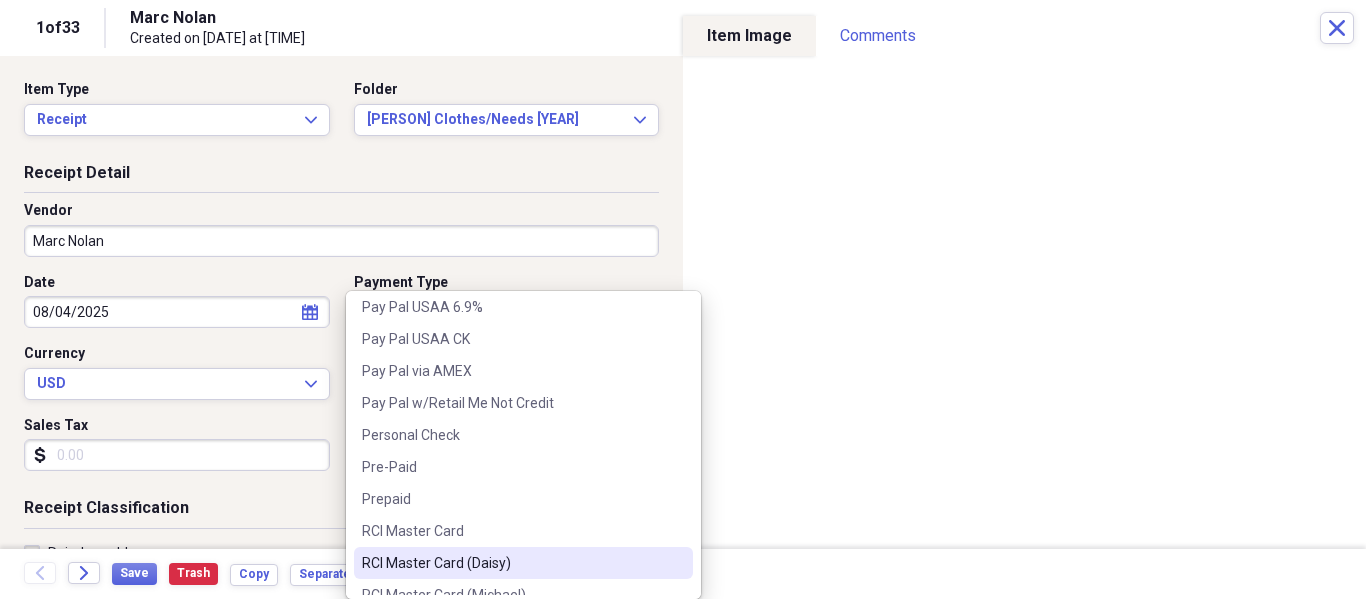 scroll, scrollTop: 2800, scrollLeft: 0, axis: vertical 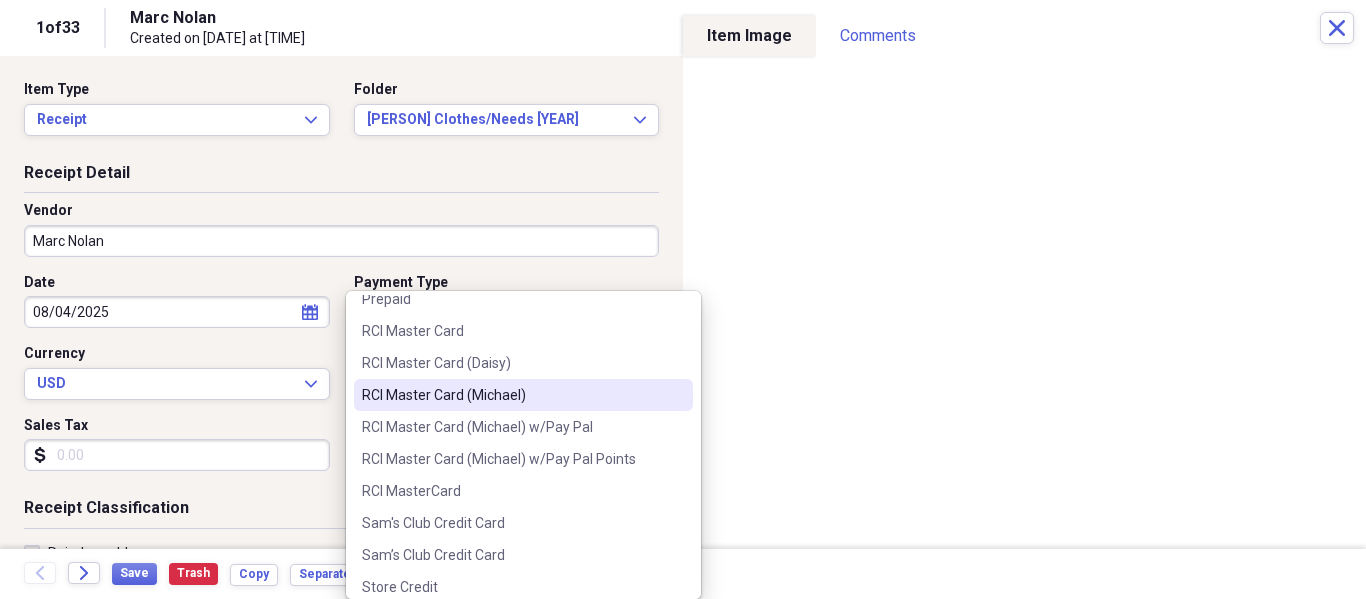 click on "RCI Master Card (Michael)" at bounding box center (523, 395) 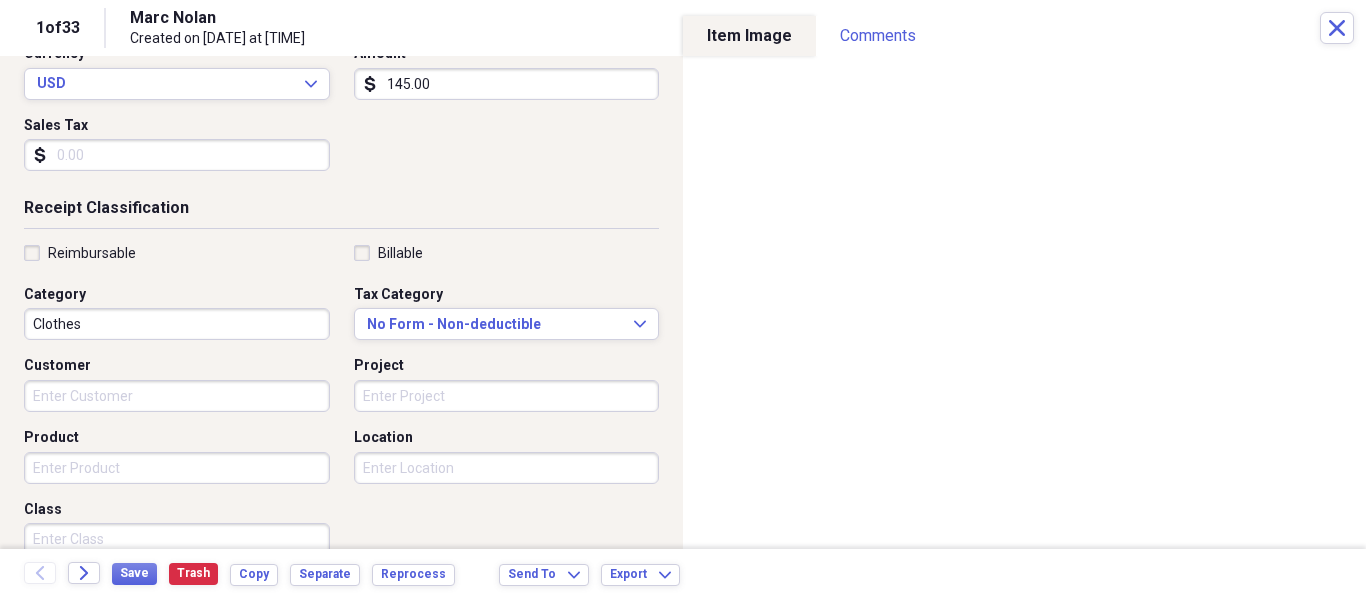 scroll, scrollTop: 400, scrollLeft: 0, axis: vertical 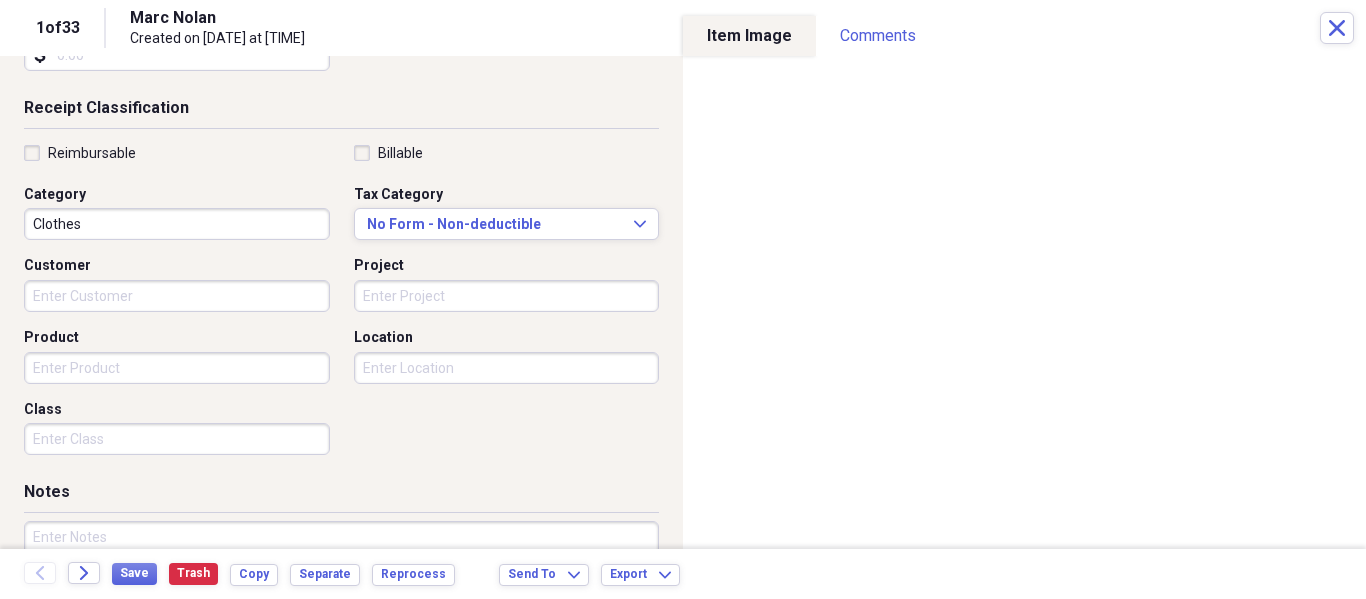 click on "Product" at bounding box center [177, 368] 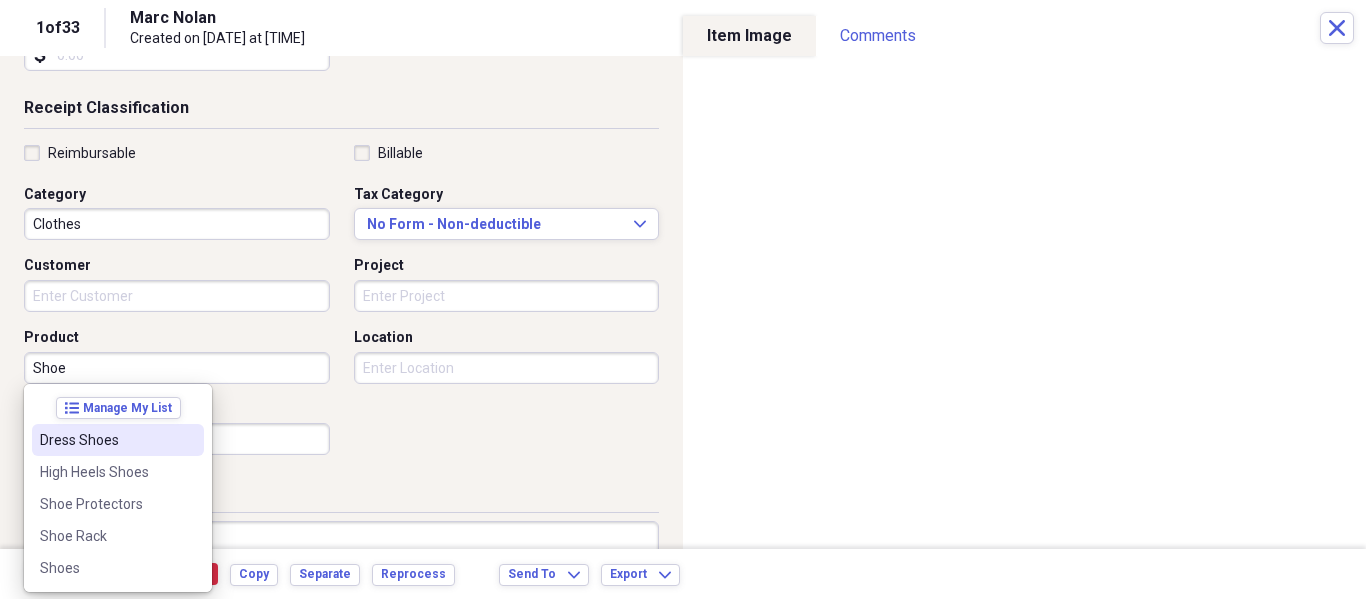 click on "Dress Shoes" at bounding box center [118, 440] 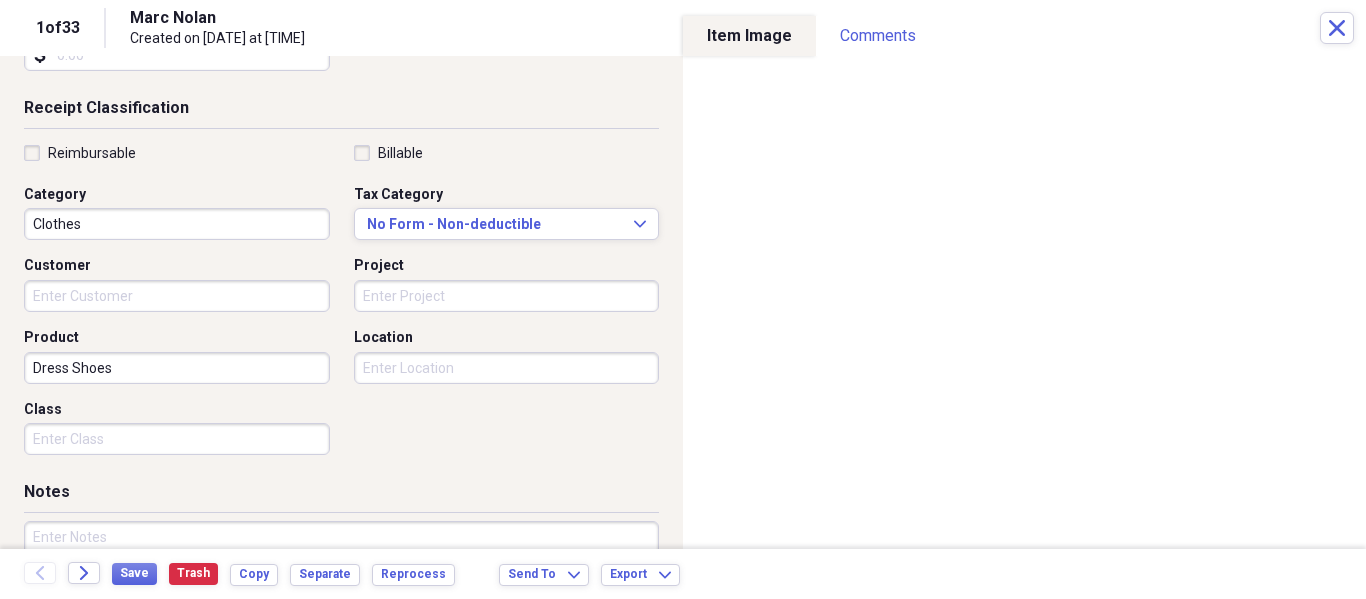 scroll, scrollTop: 528, scrollLeft: 0, axis: vertical 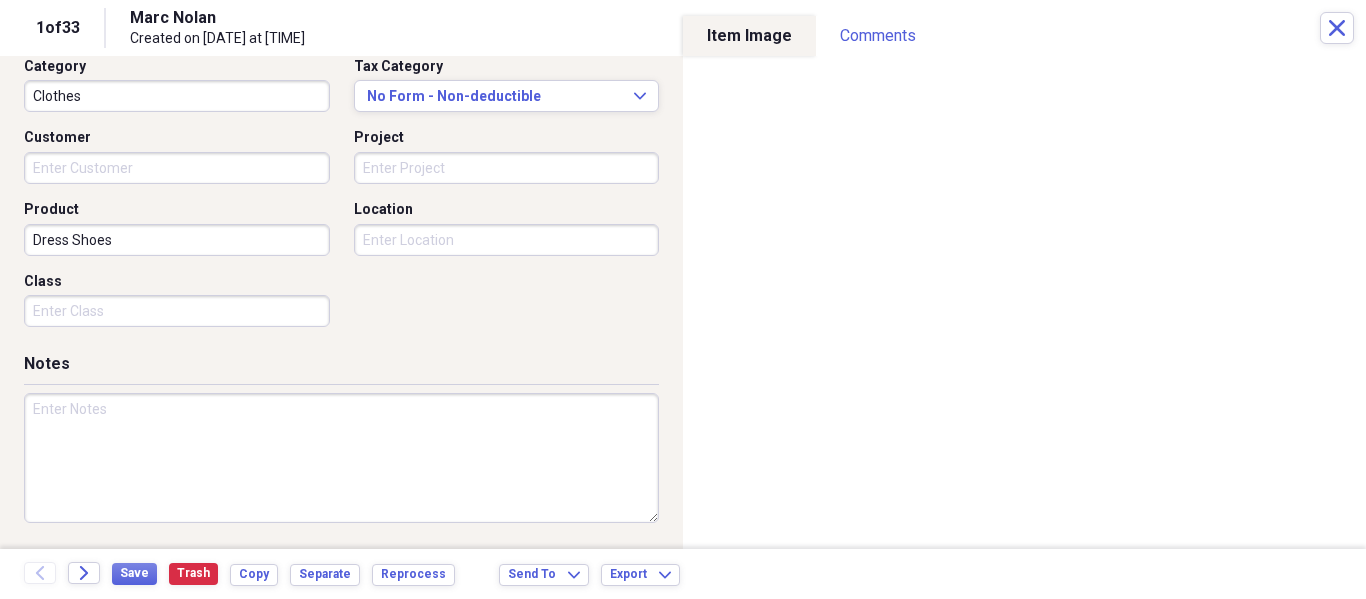 click at bounding box center (341, 458) 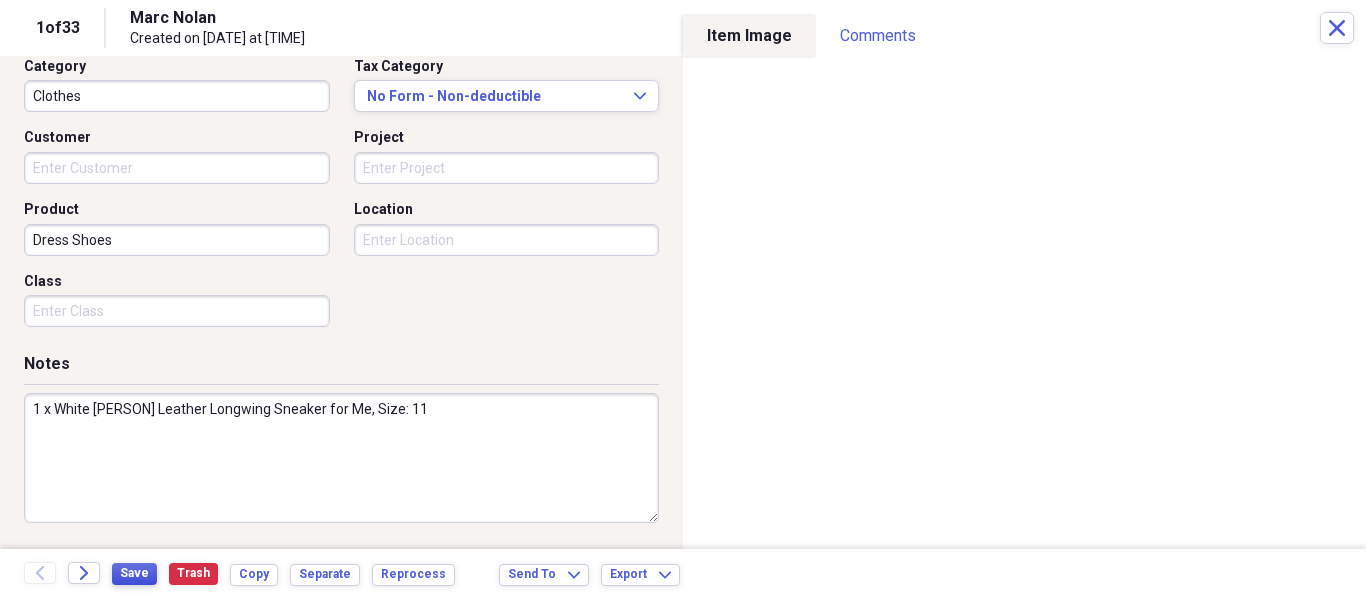 type on "1 x White [PERSON] Leather Longwing Sneaker for Me, Size: 11" 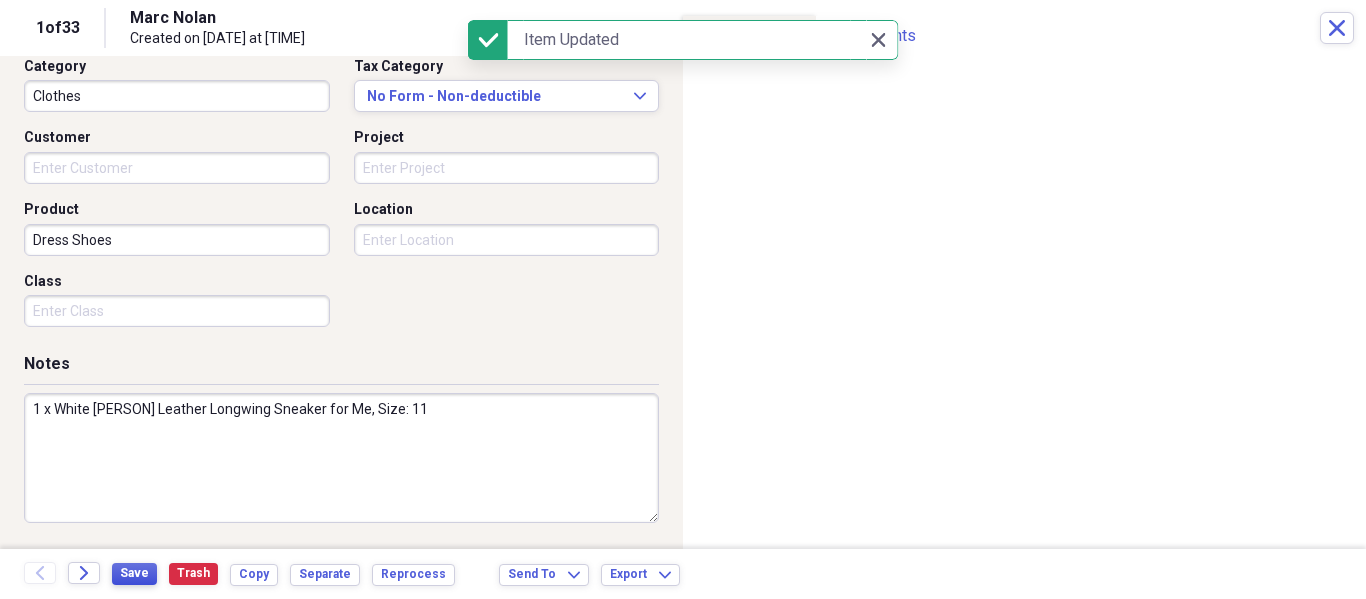 scroll, scrollTop: 0, scrollLeft: 0, axis: both 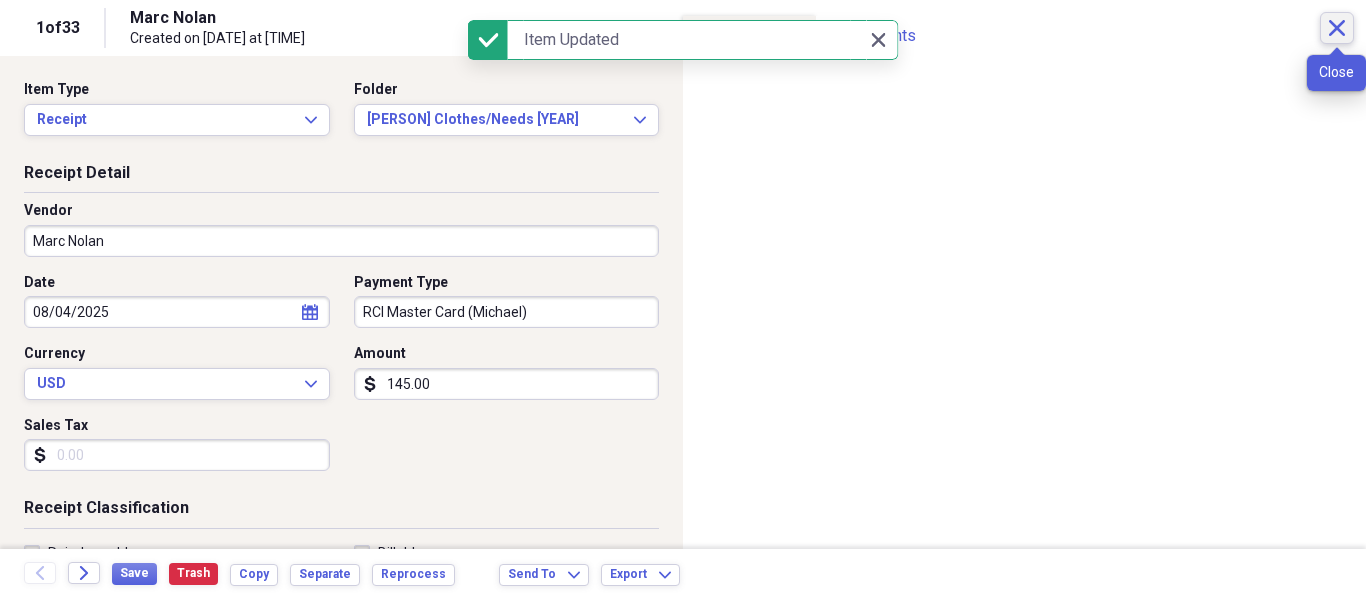 click 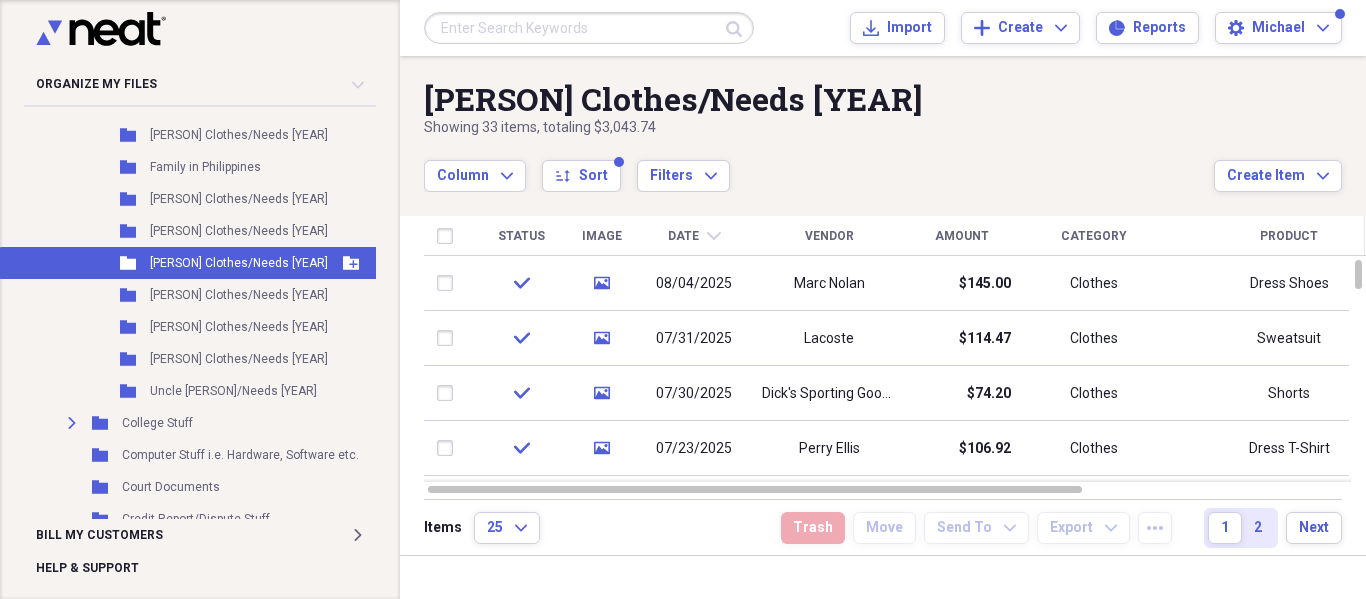 click on "Folder [PERSON] Clothes/Needs [YEAR] Add Folder" at bounding box center [230, 263] 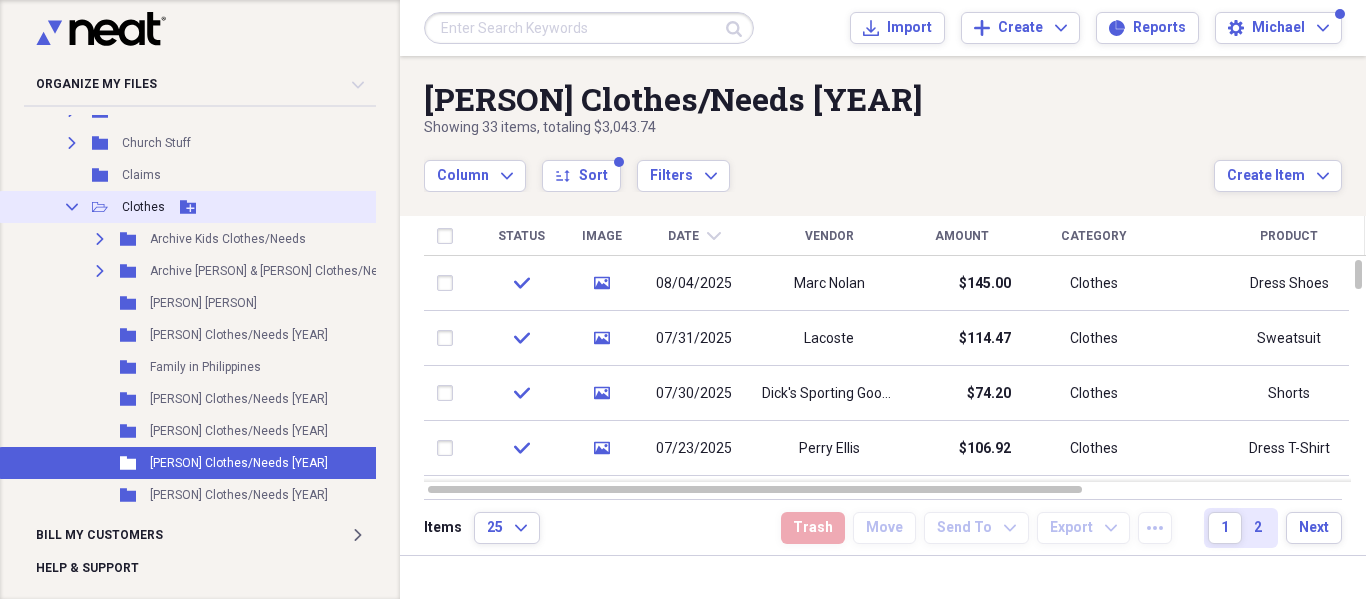click on "Collapse" 